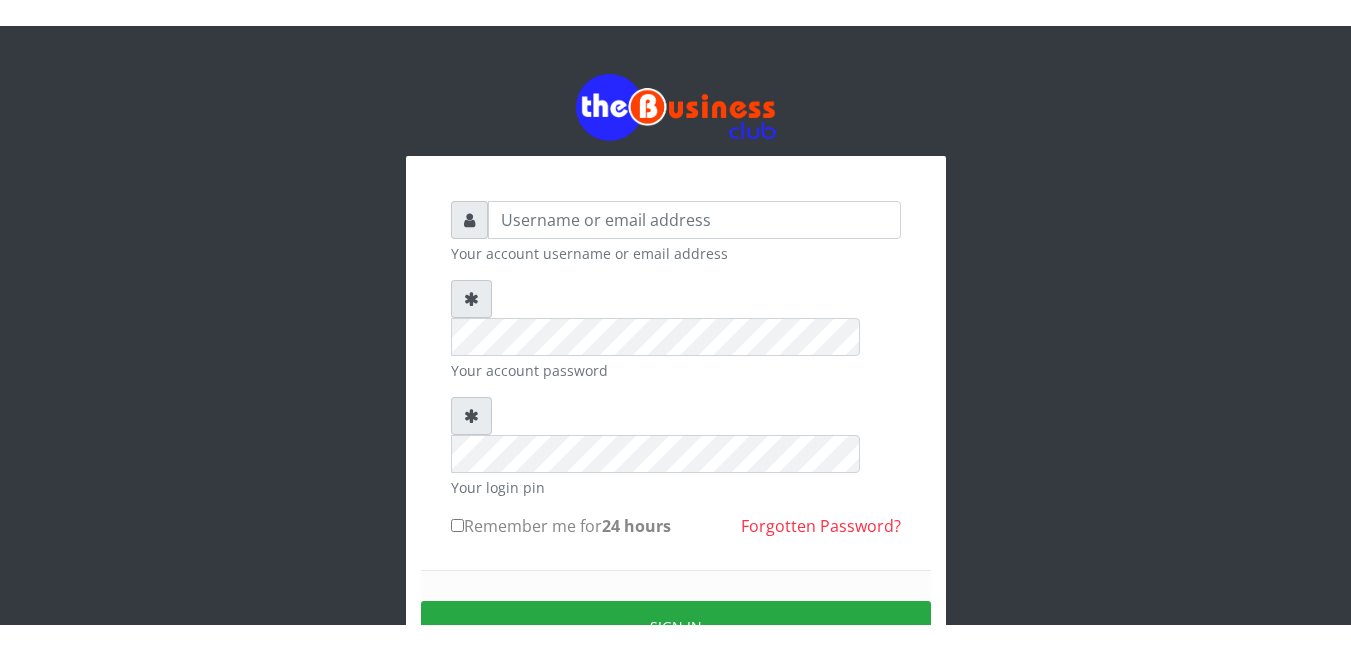 scroll, scrollTop: 0, scrollLeft: 0, axis: both 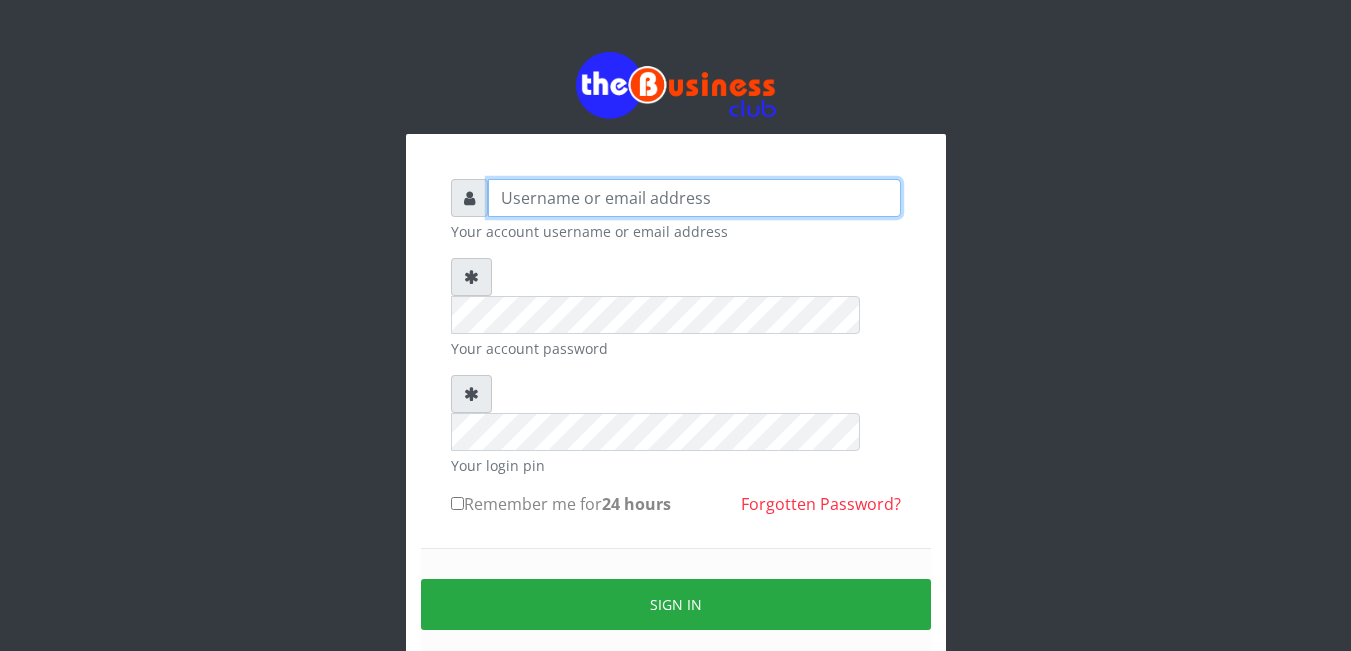 type on "[EMAIL]" 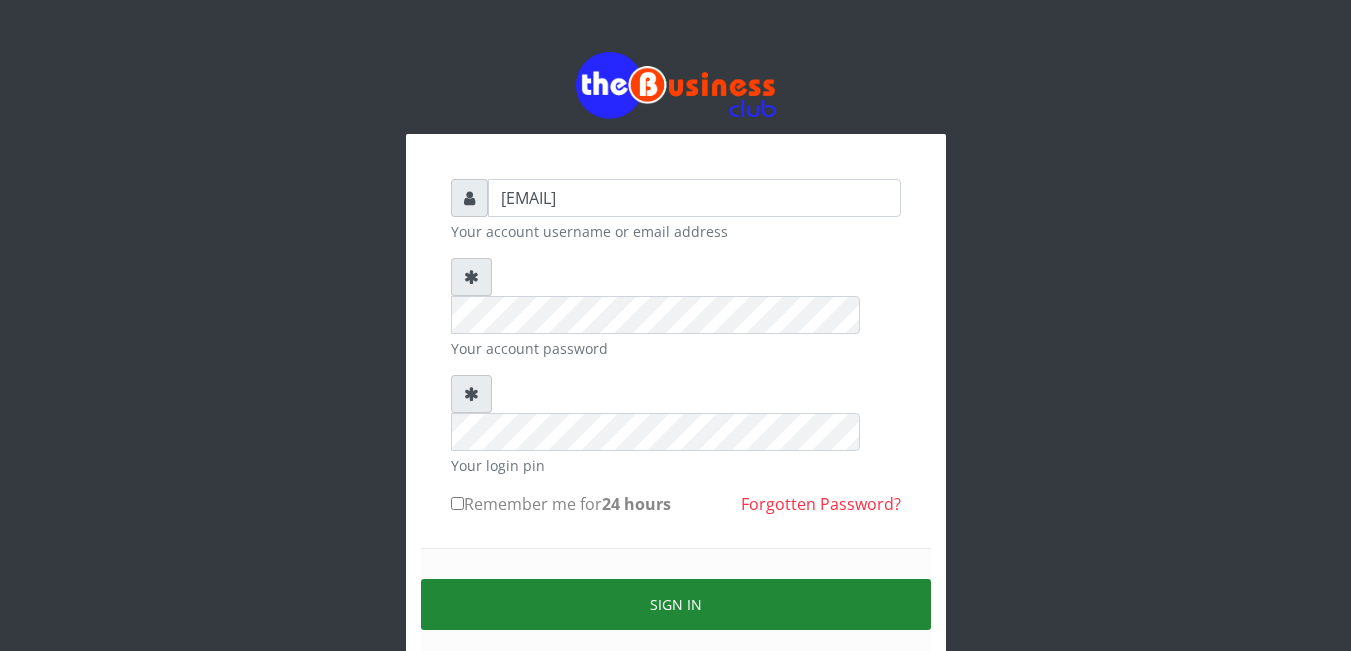 click on "Sign in" at bounding box center [676, 604] 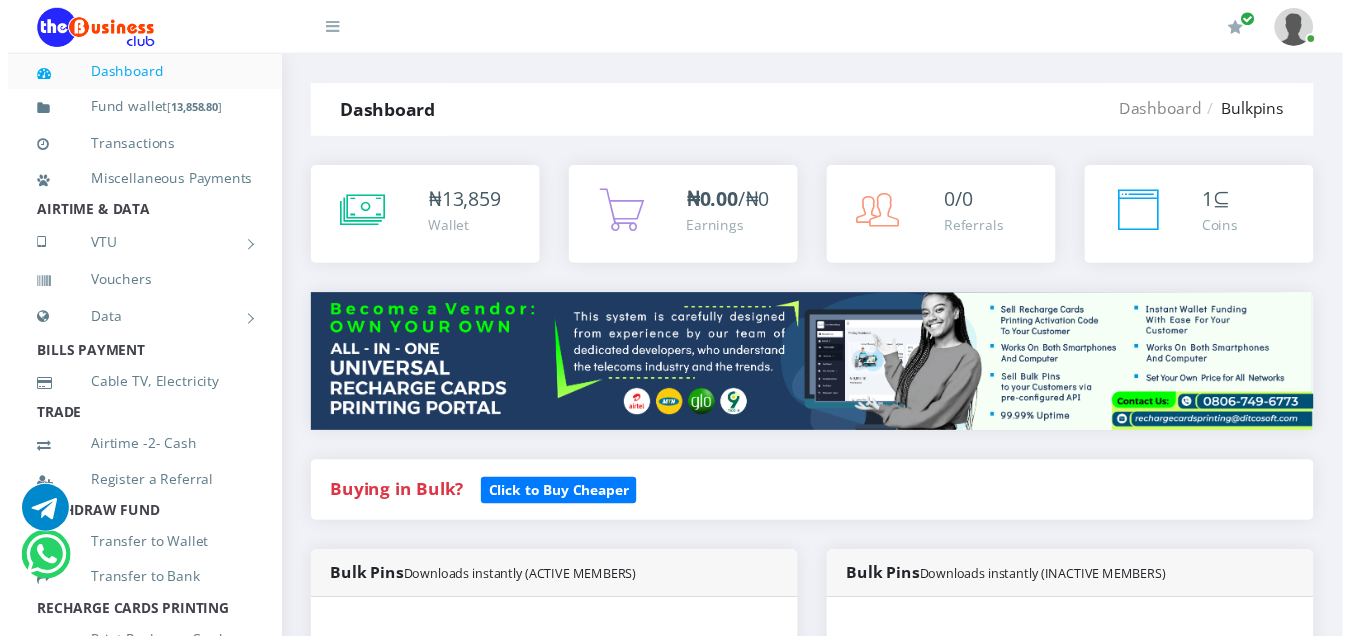 scroll, scrollTop: 0, scrollLeft: 0, axis: both 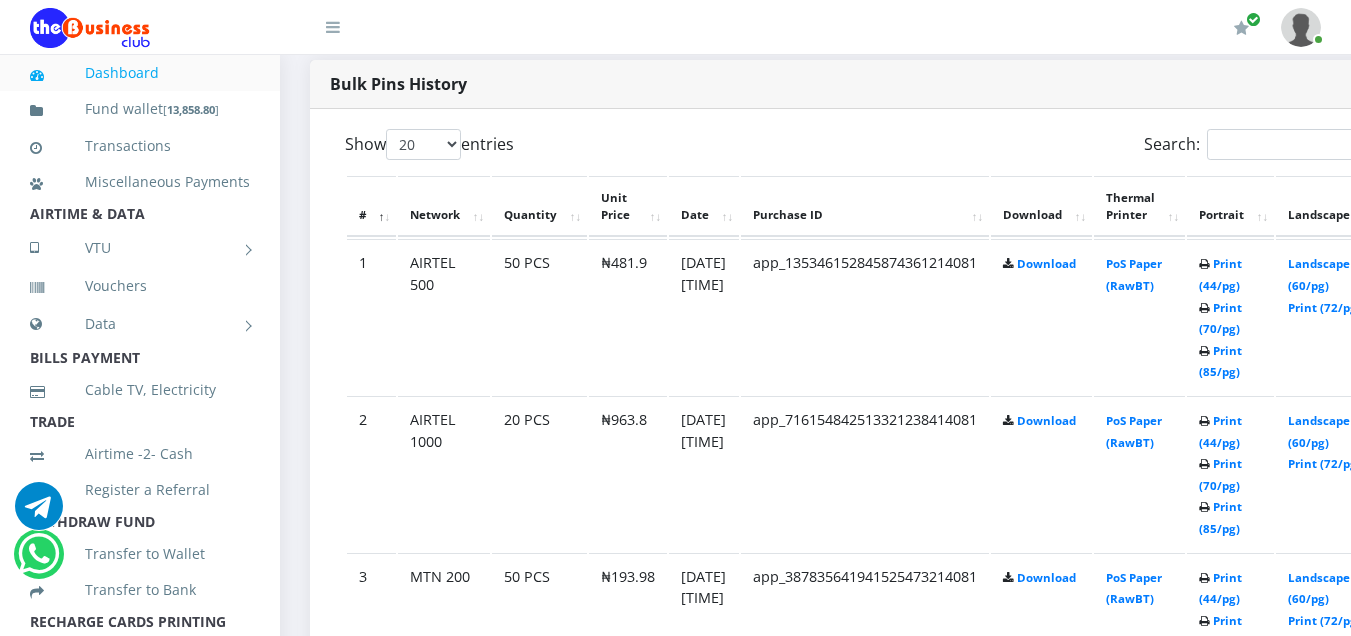 drag, startPoint x: 1355, startPoint y: 23, endPoint x: 1354, endPoint y: 159, distance: 136.00368 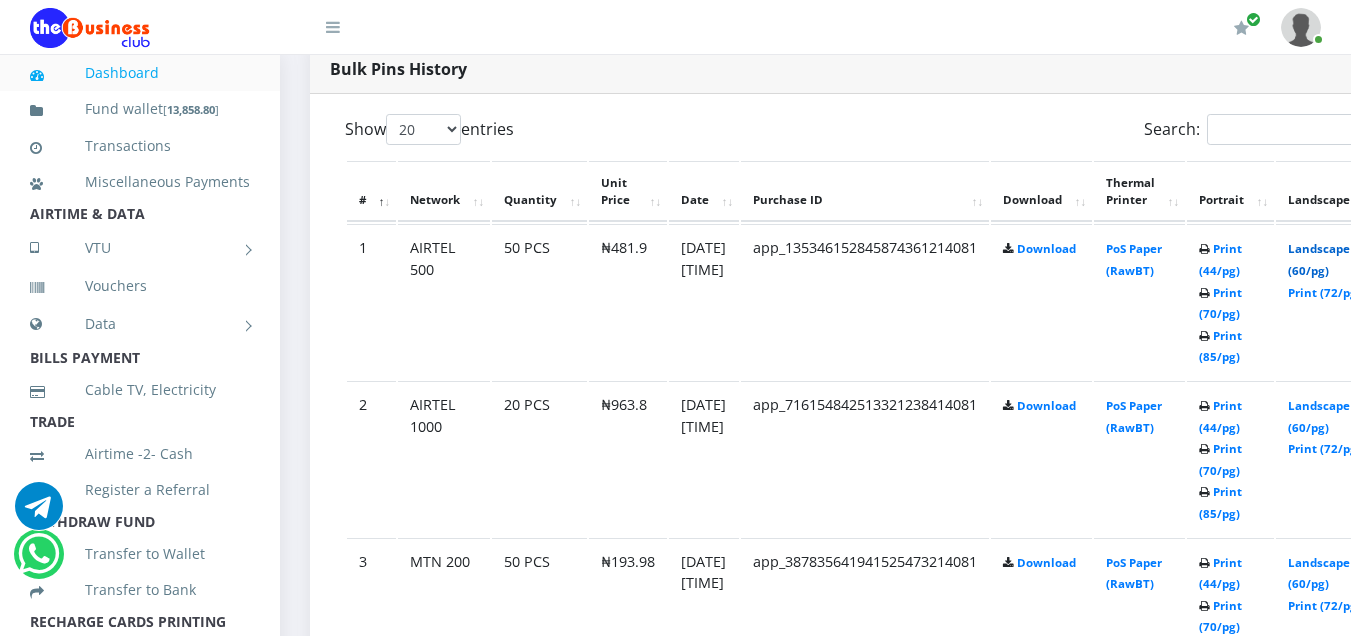 click on "Landscape (60/pg)" at bounding box center [1319, 259] 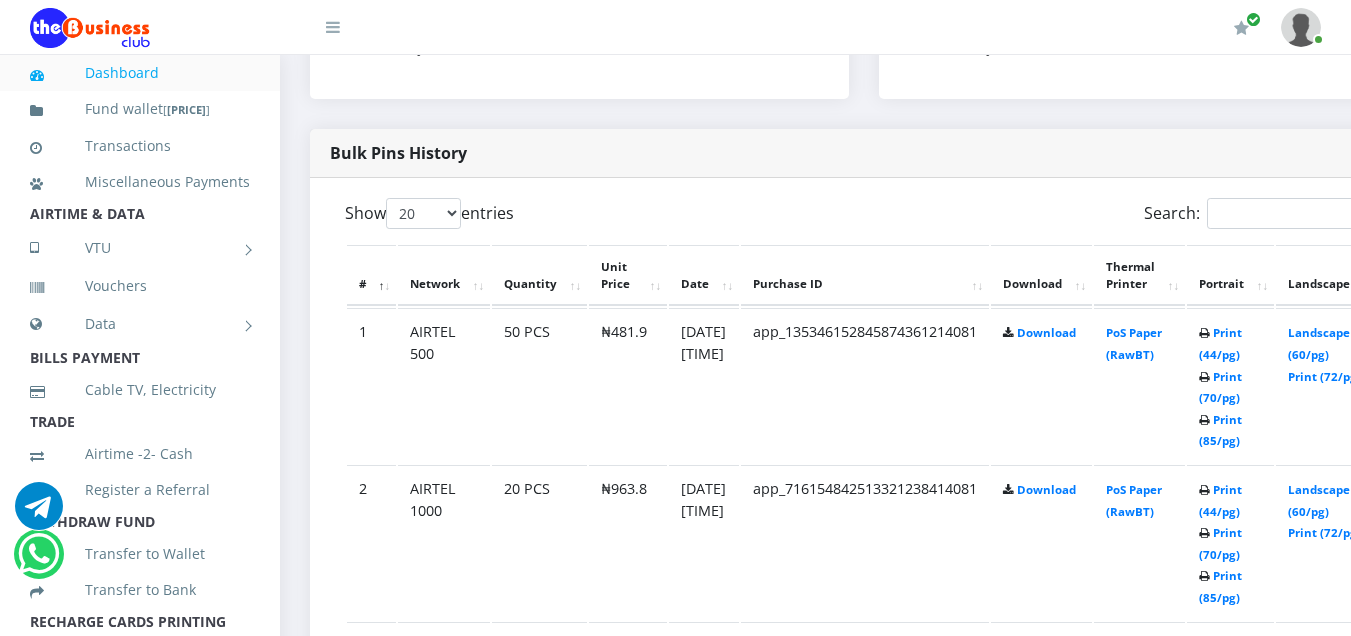 scroll, scrollTop: 0, scrollLeft: 0, axis: both 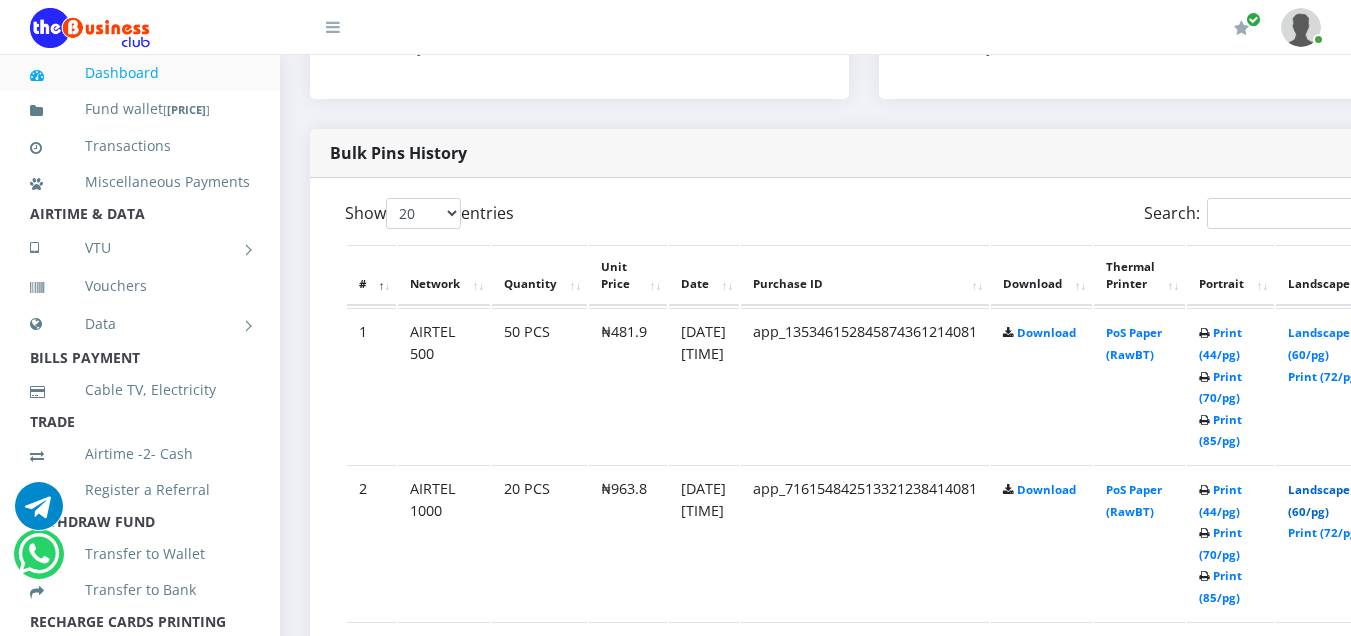 click on "Landscape (60/pg)" at bounding box center (1319, 500) 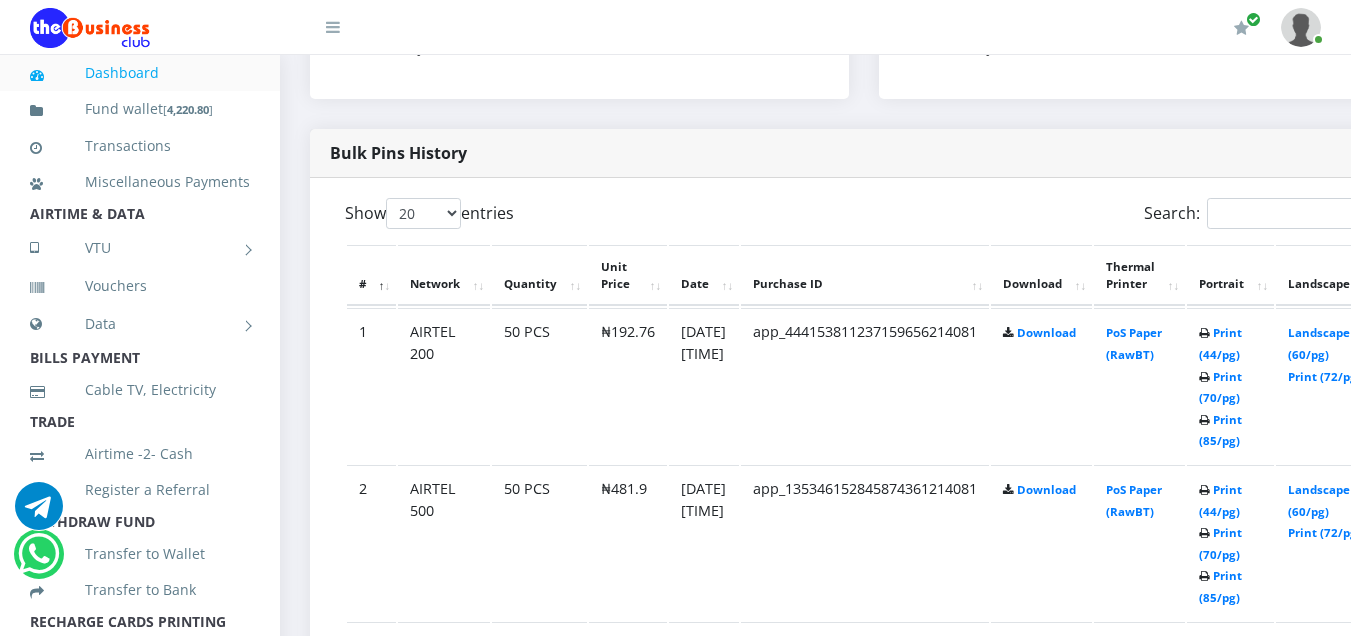 scroll, scrollTop: 0, scrollLeft: 0, axis: both 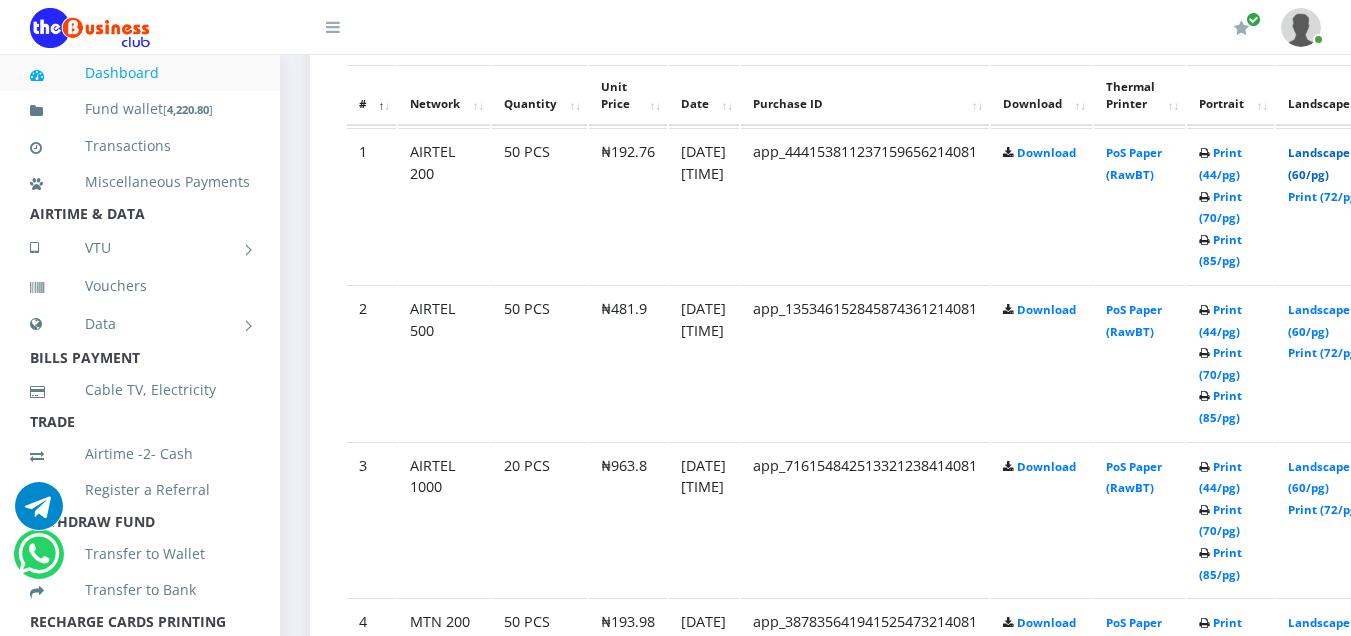 click on "Landscape (60/pg)" at bounding box center [1319, 163] 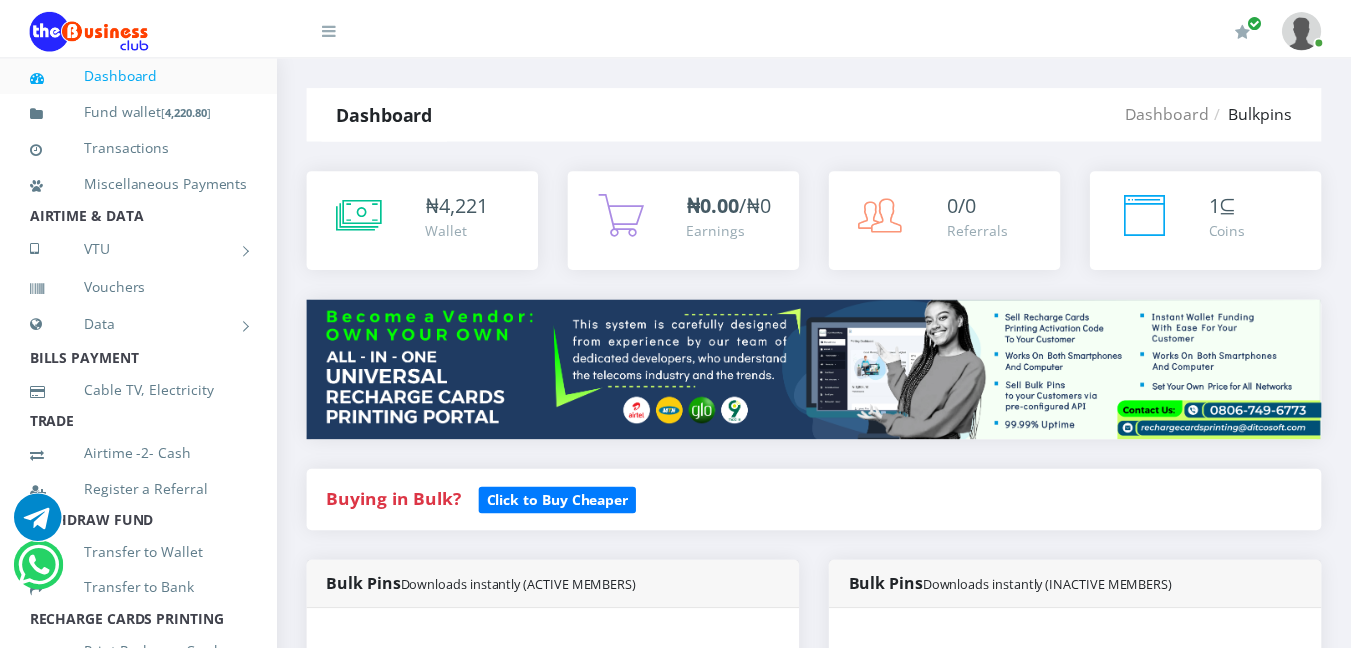 scroll, scrollTop: 1179, scrollLeft: 0, axis: vertical 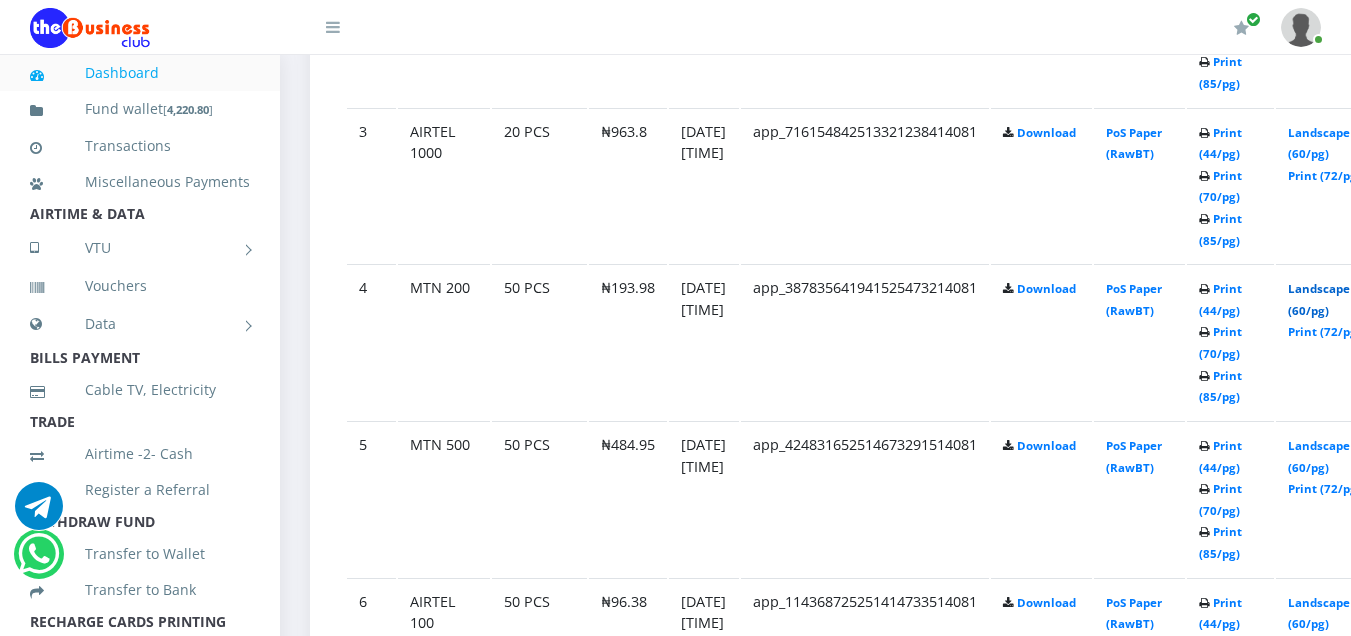 click on "Landscape (60/pg)" at bounding box center [1319, 299] 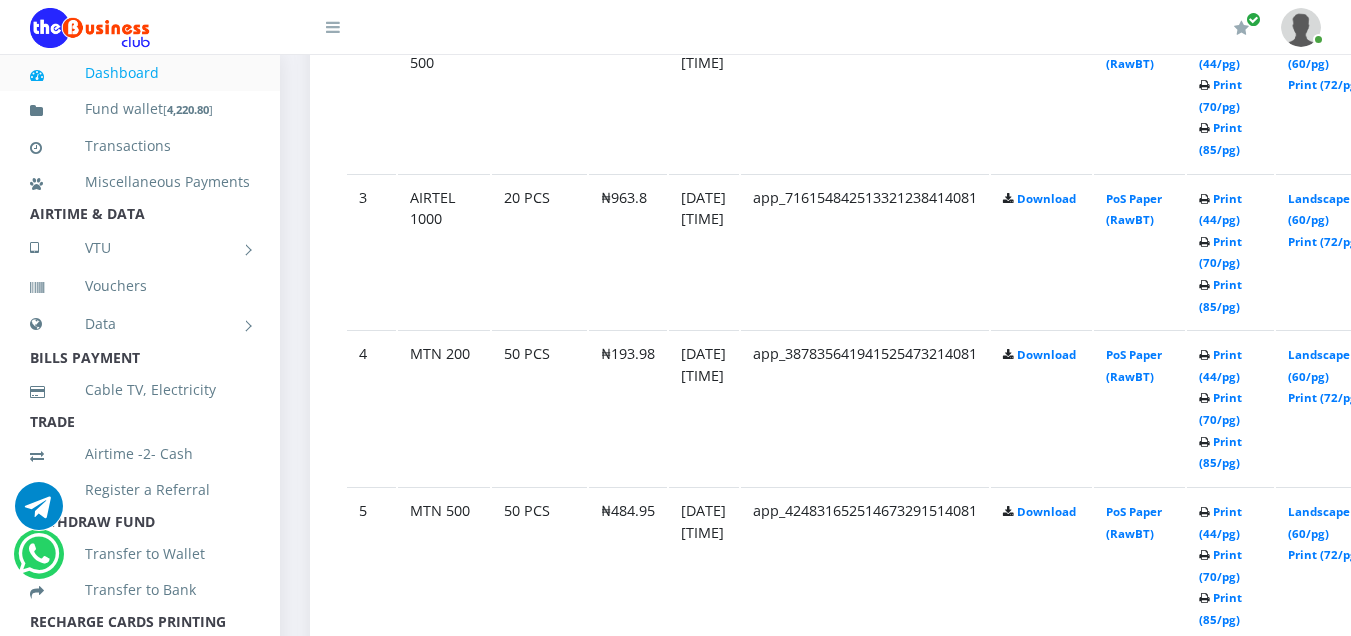scroll, scrollTop: 1447, scrollLeft: 0, axis: vertical 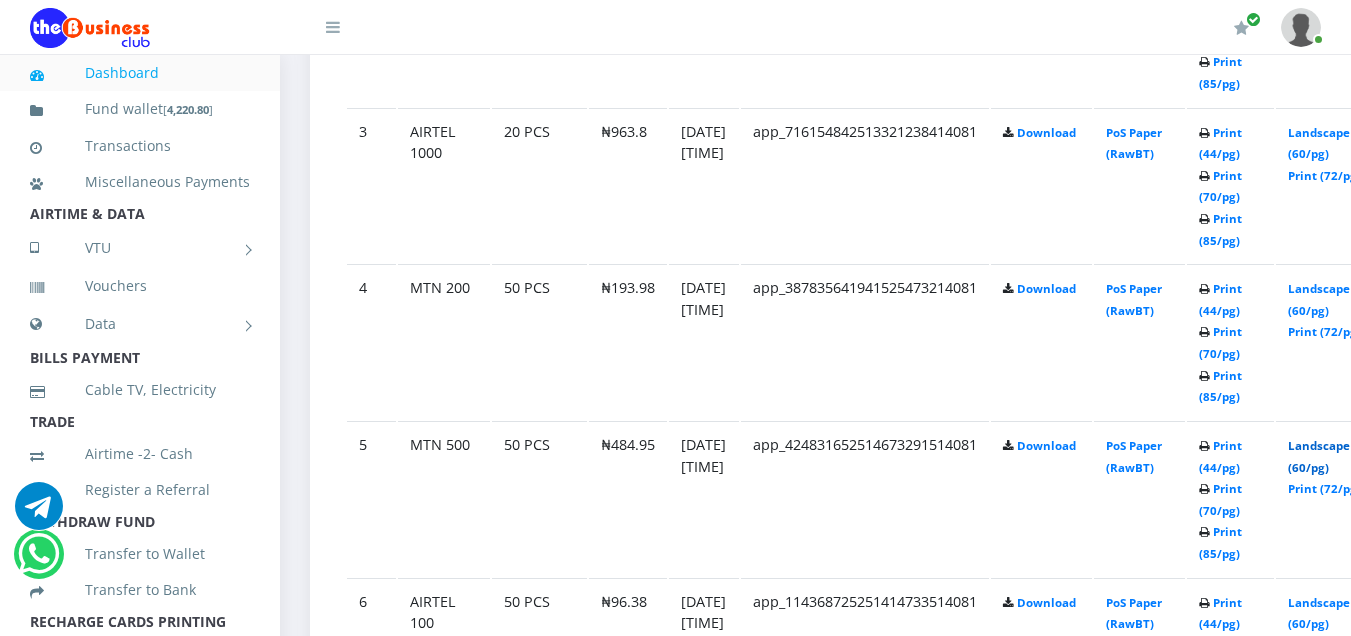 click on "Landscape (60/pg)" at bounding box center [1319, 456] 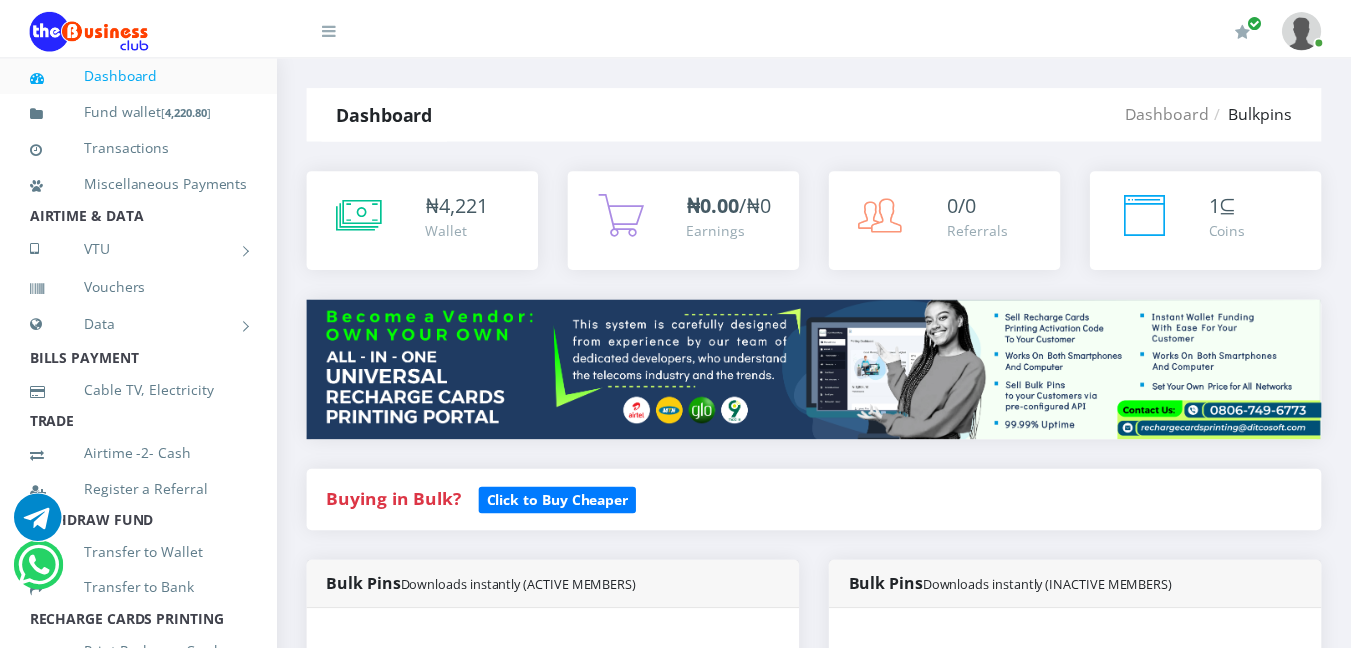 scroll, scrollTop: 1561, scrollLeft: 0, axis: vertical 